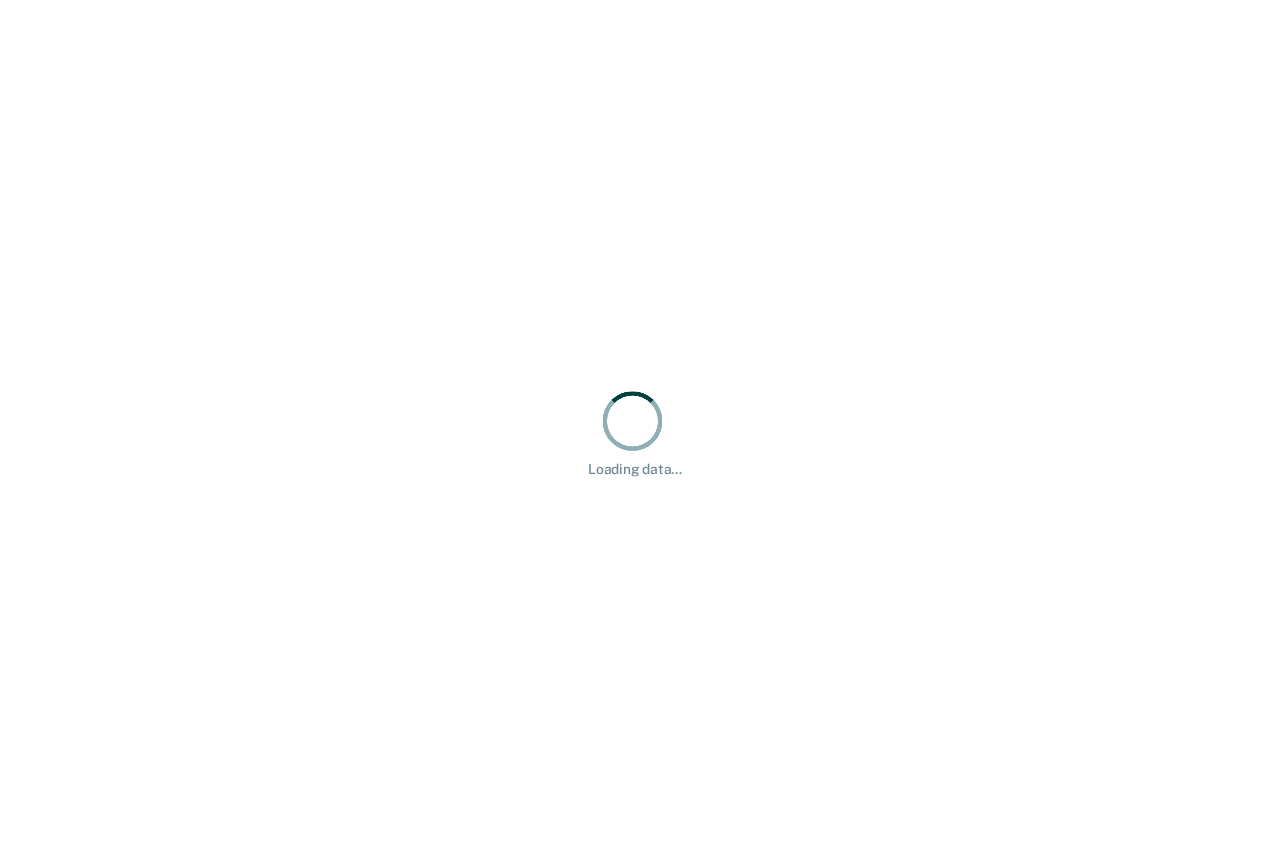 scroll, scrollTop: 0, scrollLeft: 0, axis: both 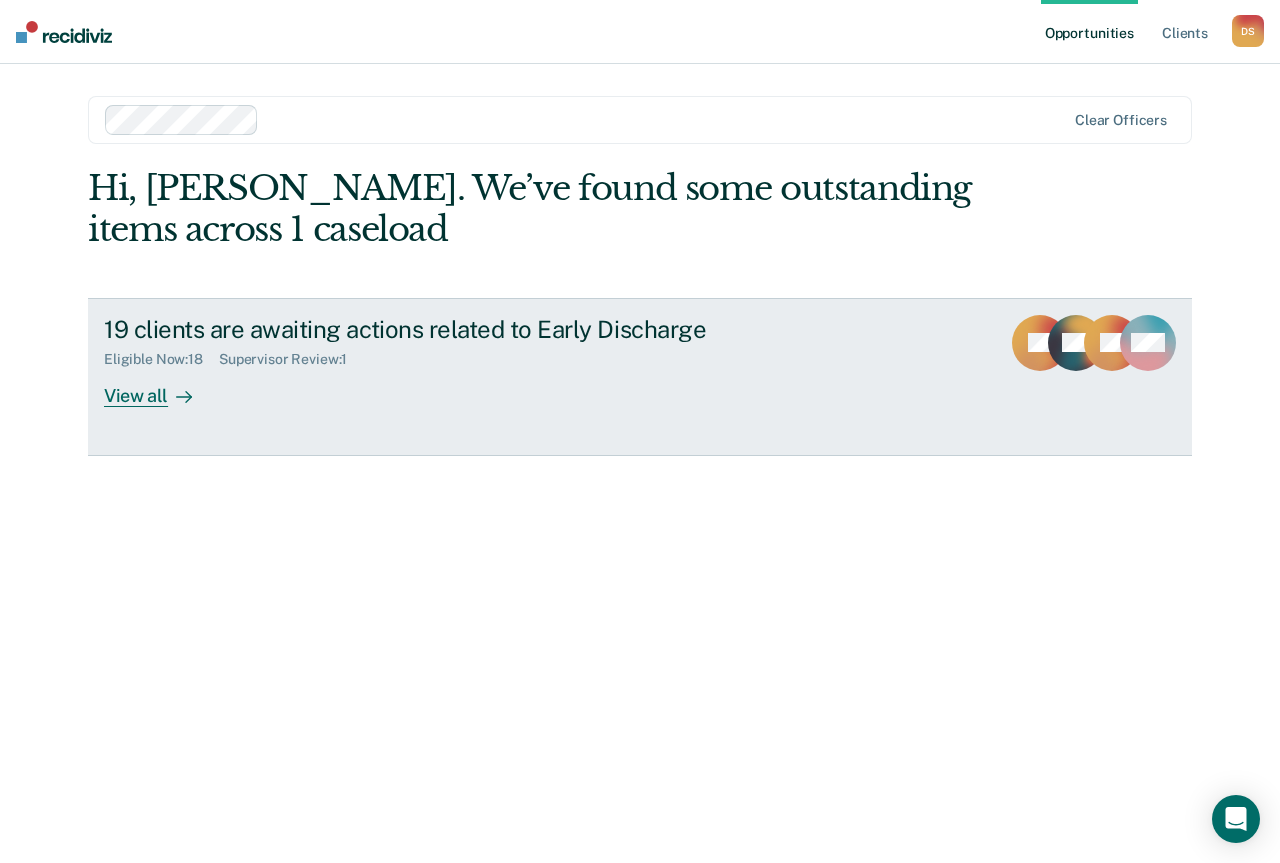 click on "View all" at bounding box center [160, 387] 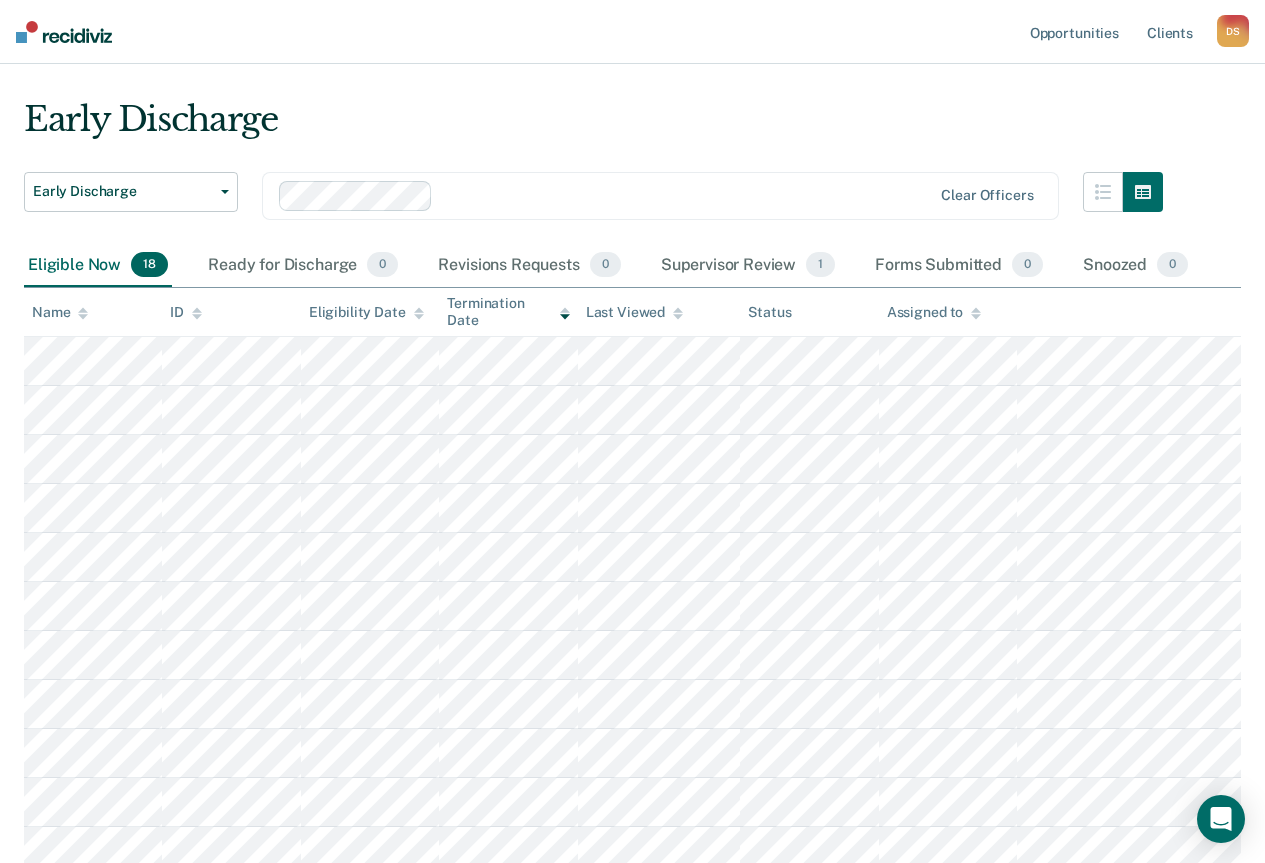 scroll, scrollTop: 539, scrollLeft: 0, axis: vertical 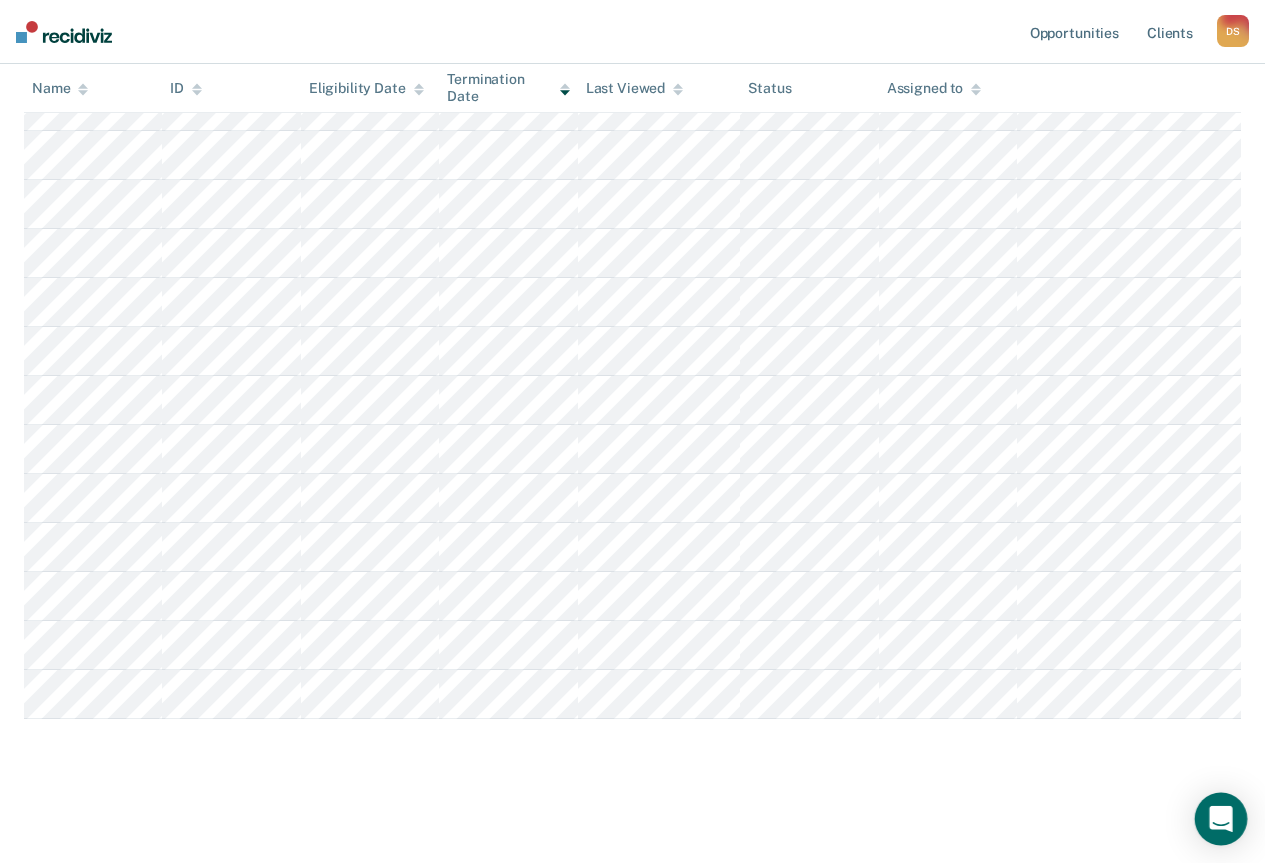 click 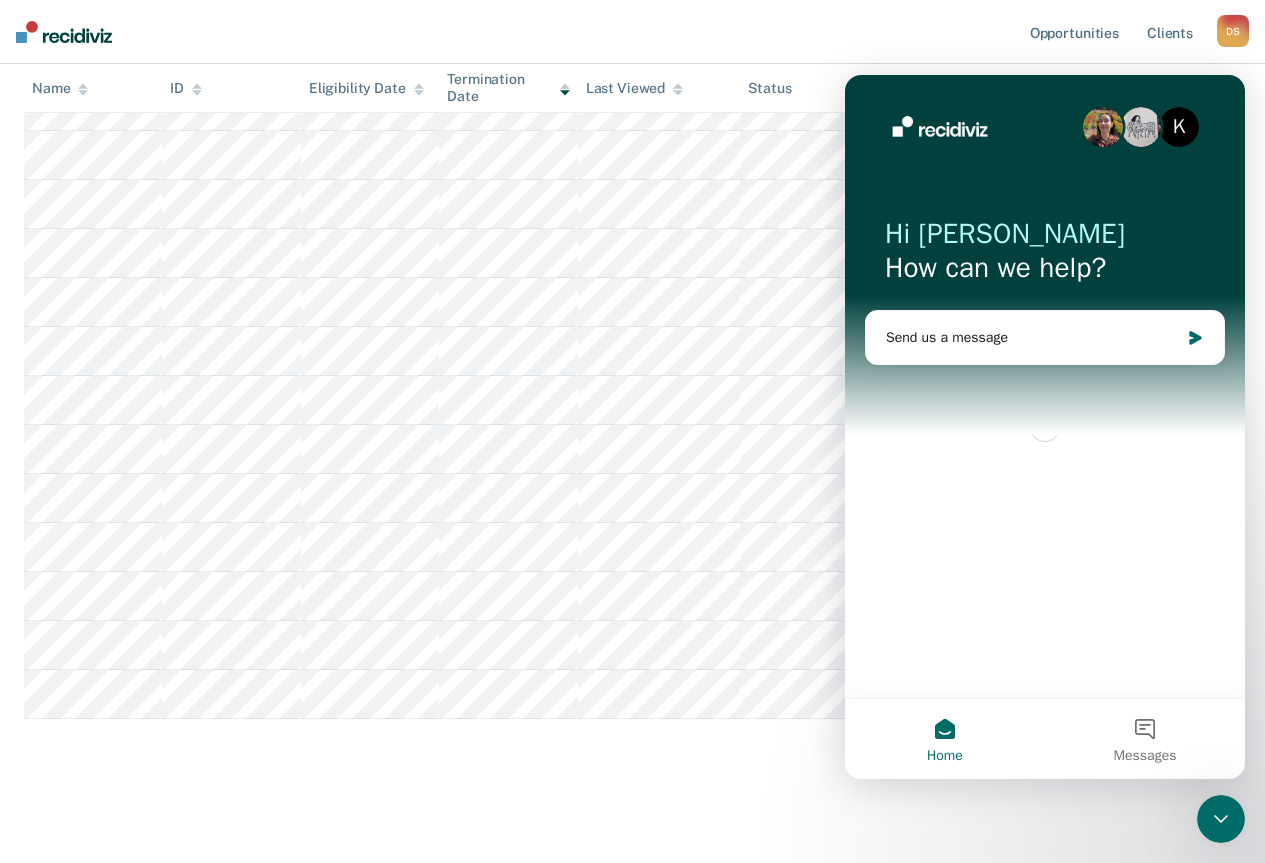 scroll, scrollTop: 0, scrollLeft: 0, axis: both 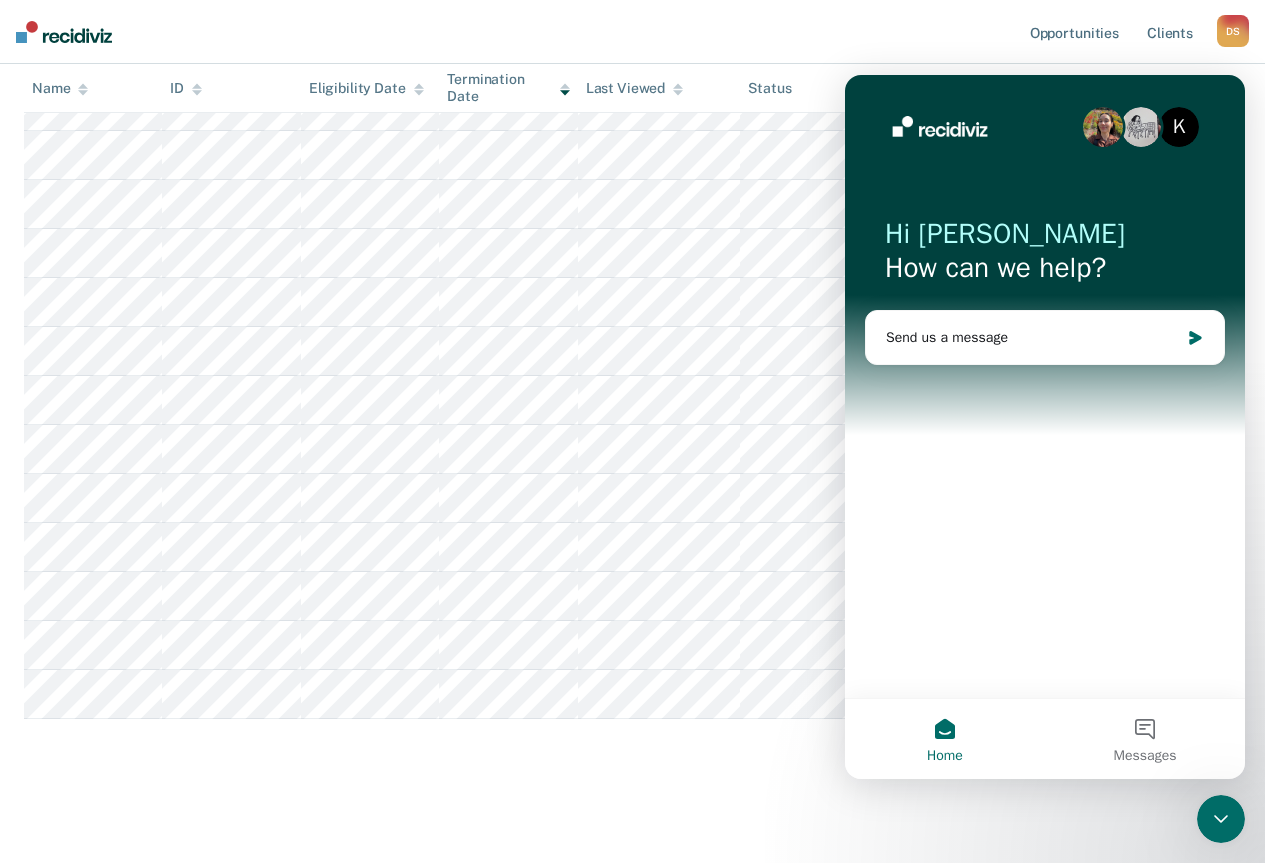 click on "Opportunities Client s [PERSON_NAME] D S Profile How it works Log Out" at bounding box center [632, 32] 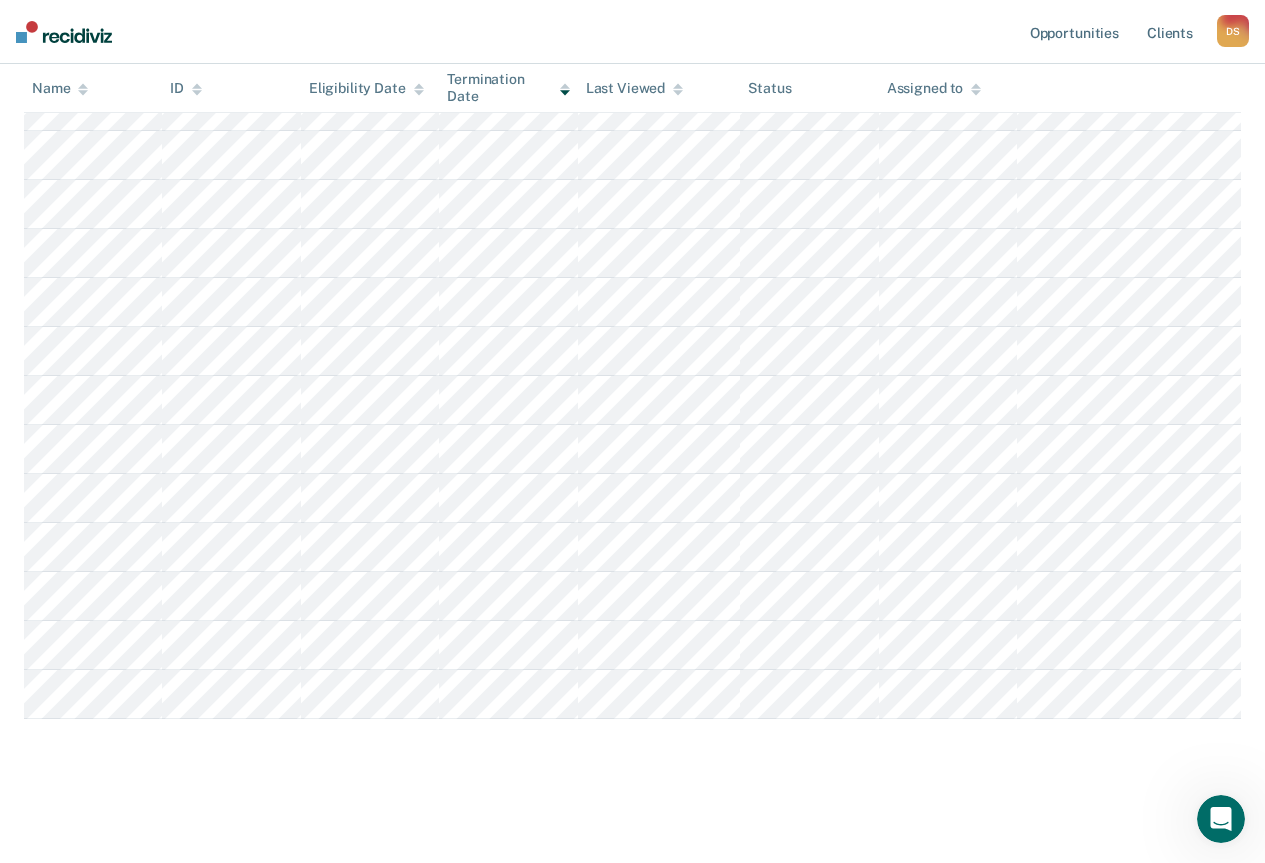 scroll, scrollTop: 0, scrollLeft: 0, axis: both 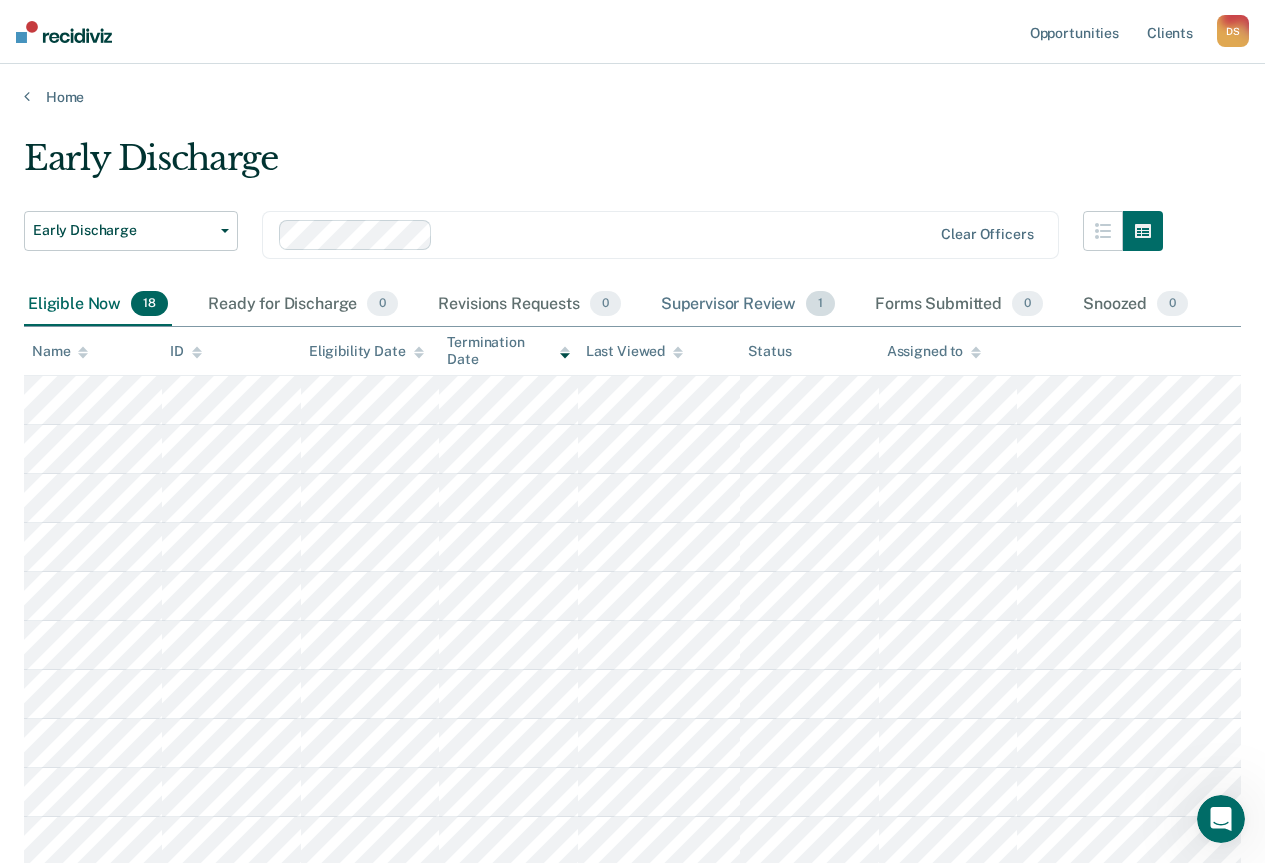 click on "Supervisor Review 1" at bounding box center (748, 305) 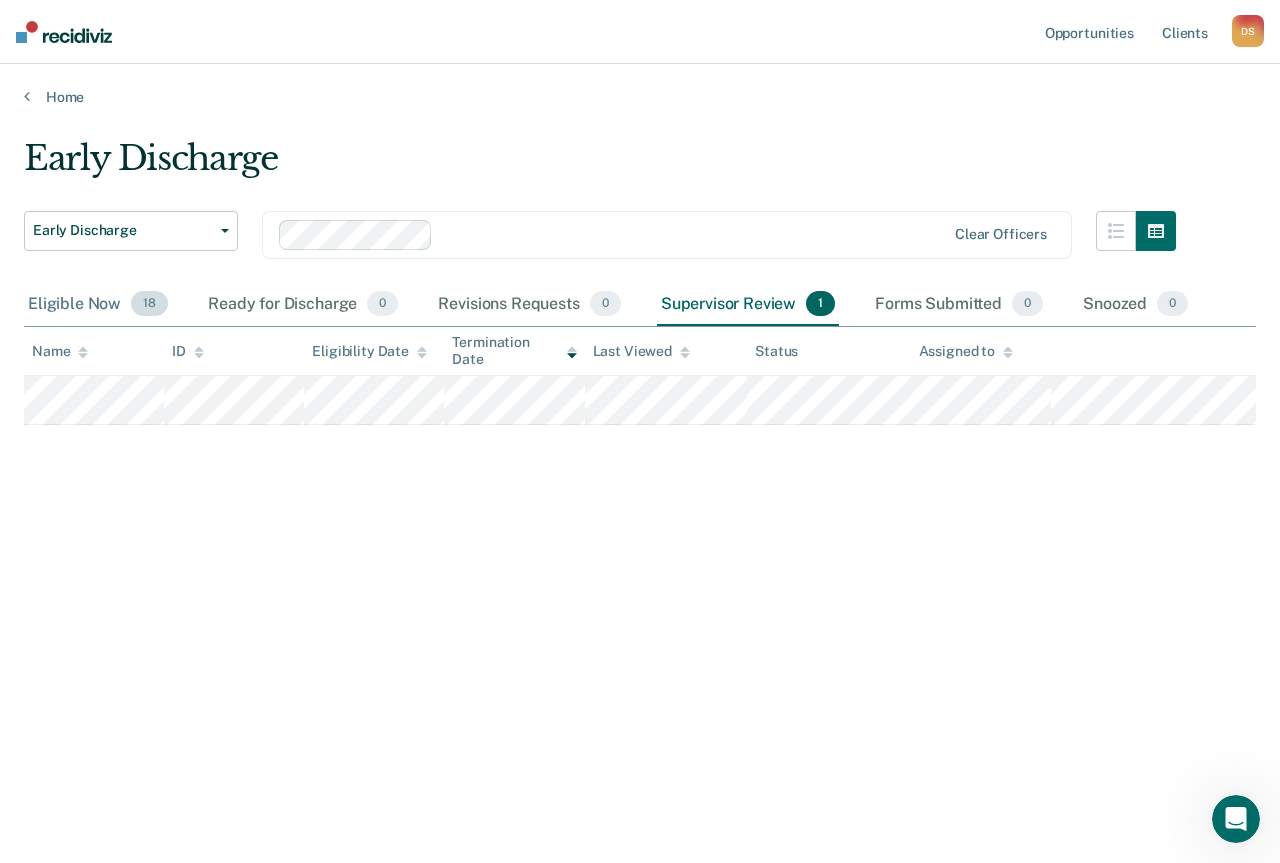 click on "Eligible Now 18" at bounding box center [98, 305] 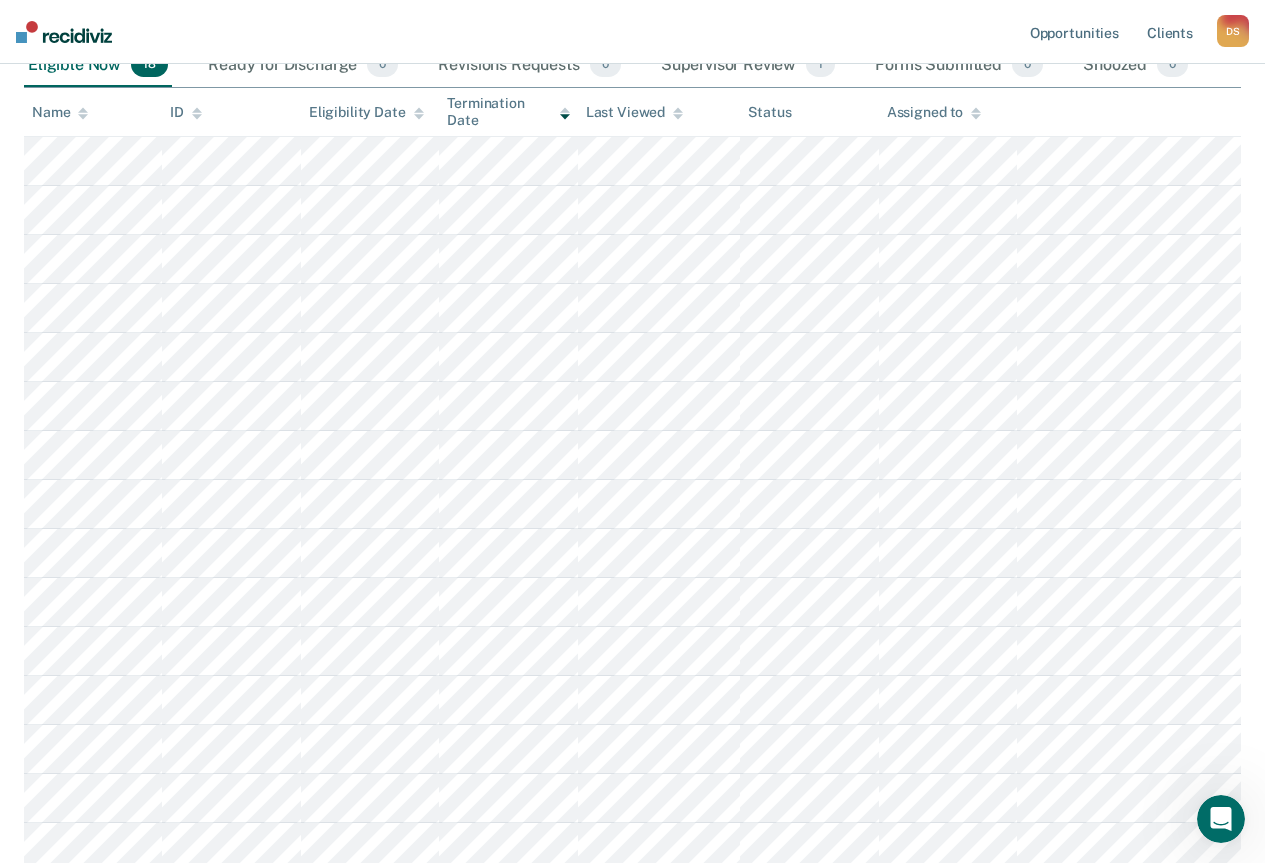 scroll, scrollTop: 139, scrollLeft: 0, axis: vertical 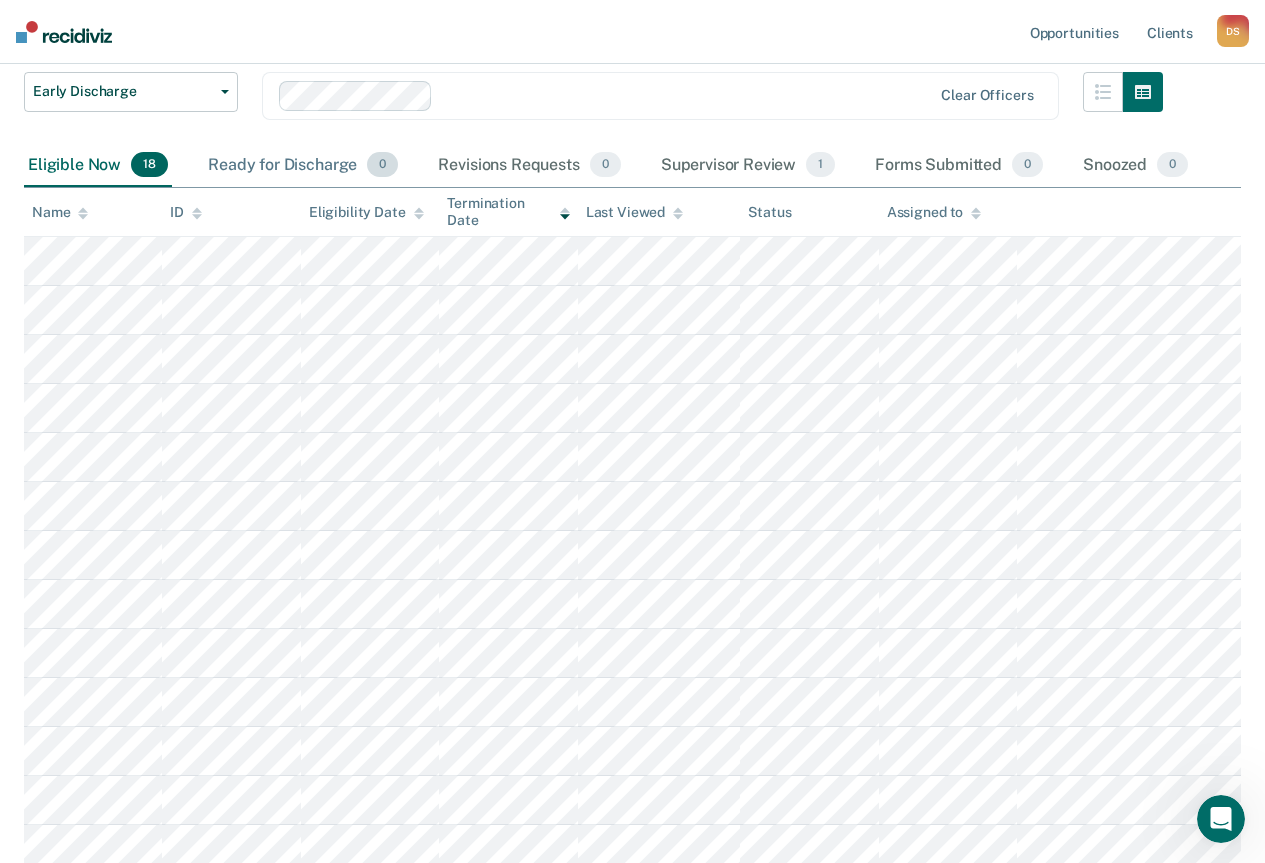 click on "Ready for Discharge 0" at bounding box center [303, 166] 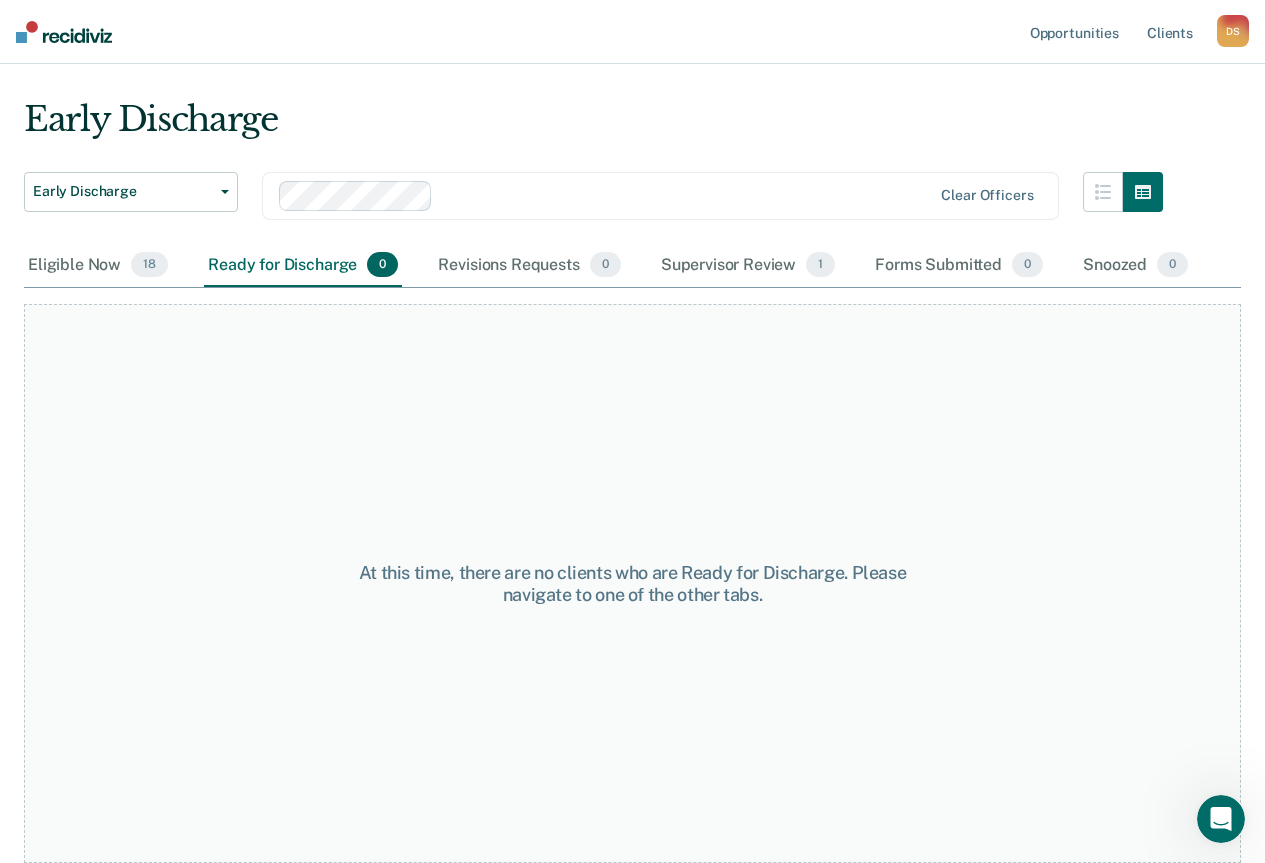 scroll, scrollTop: 39, scrollLeft: 0, axis: vertical 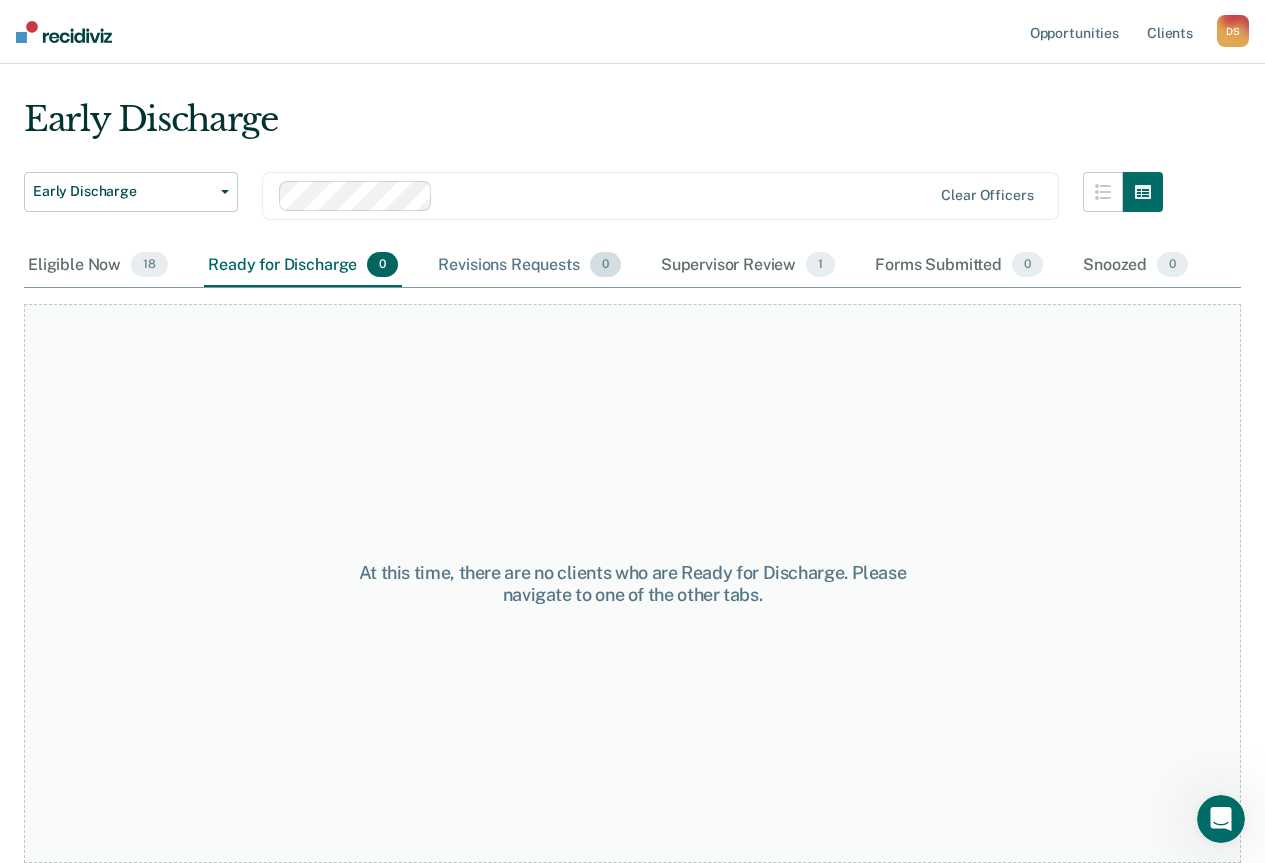 click on "Revisions Requests 0" at bounding box center (529, 266) 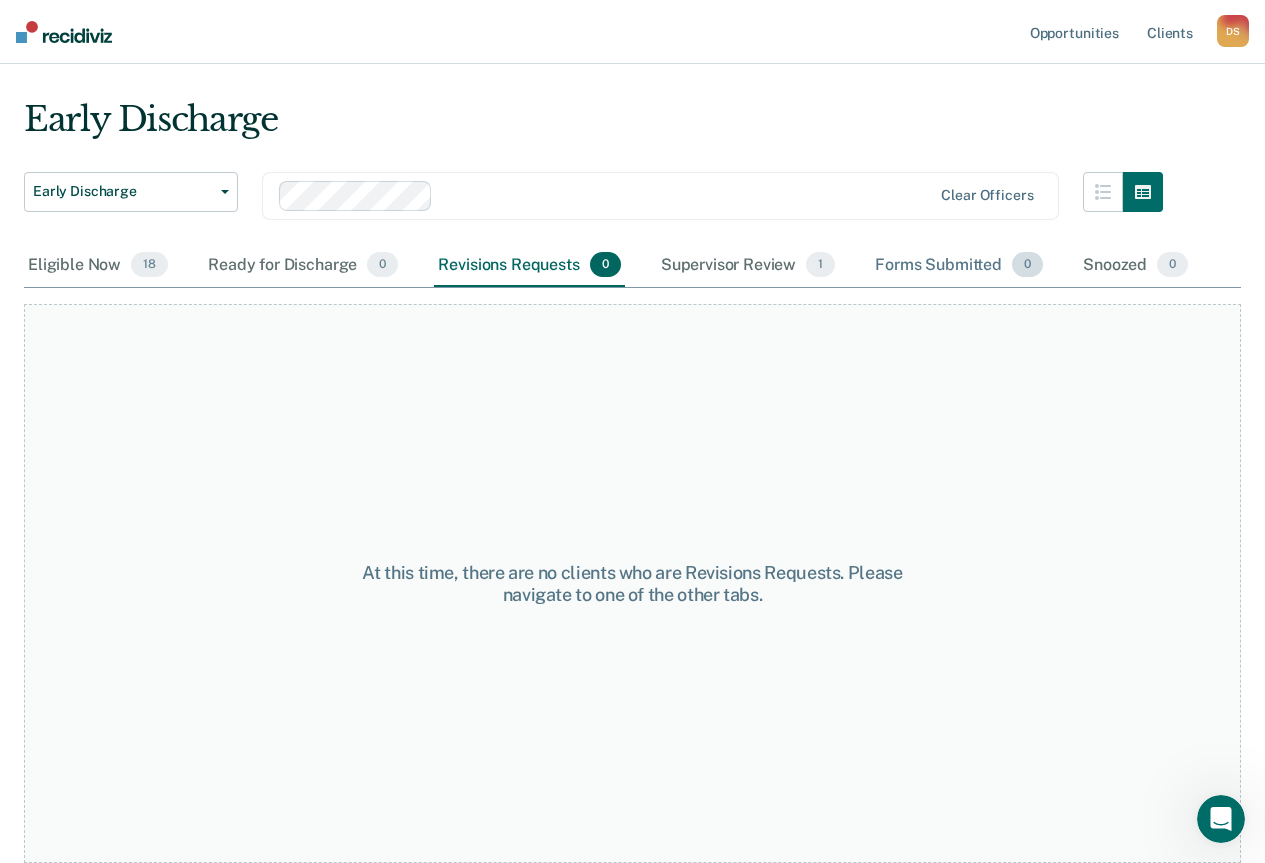scroll, scrollTop: 0, scrollLeft: 0, axis: both 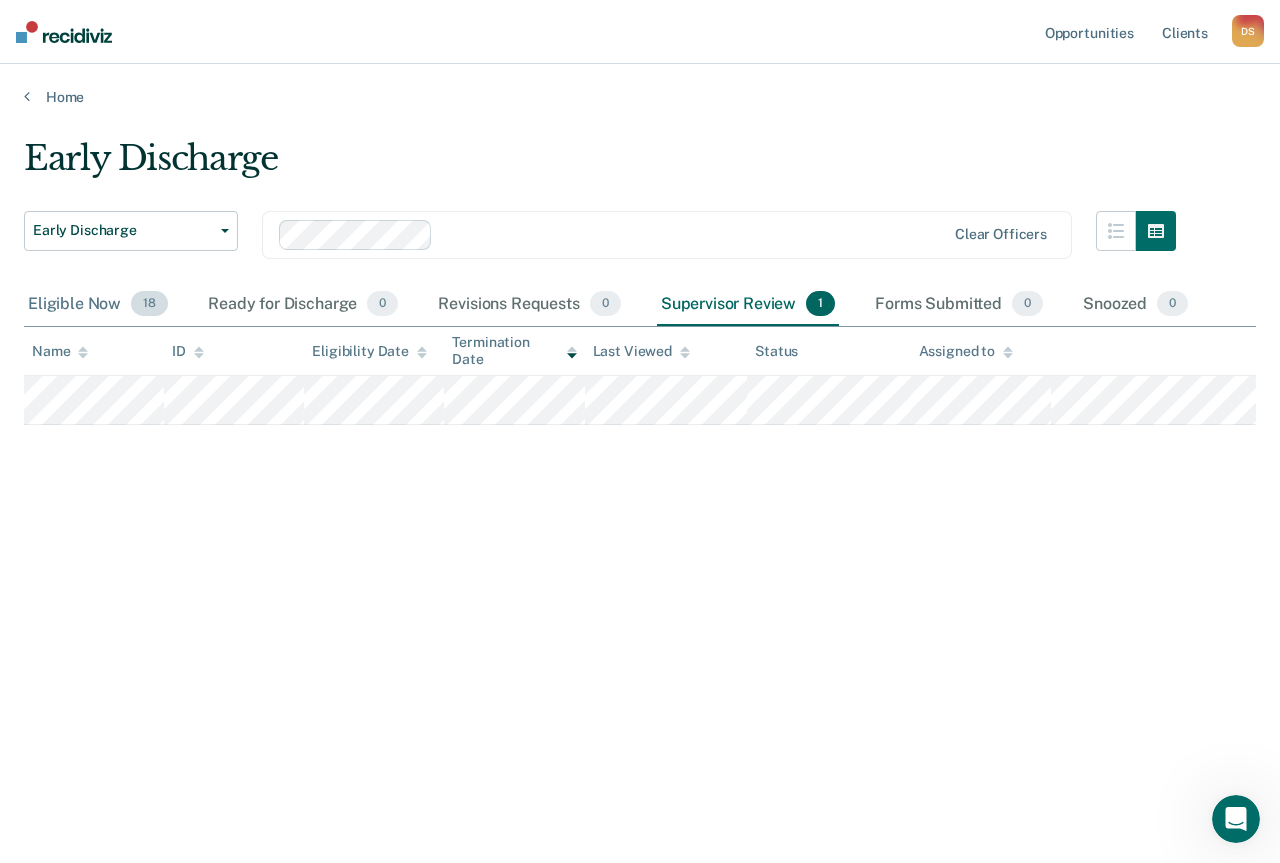 click on "Eligible Now 18" at bounding box center (98, 305) 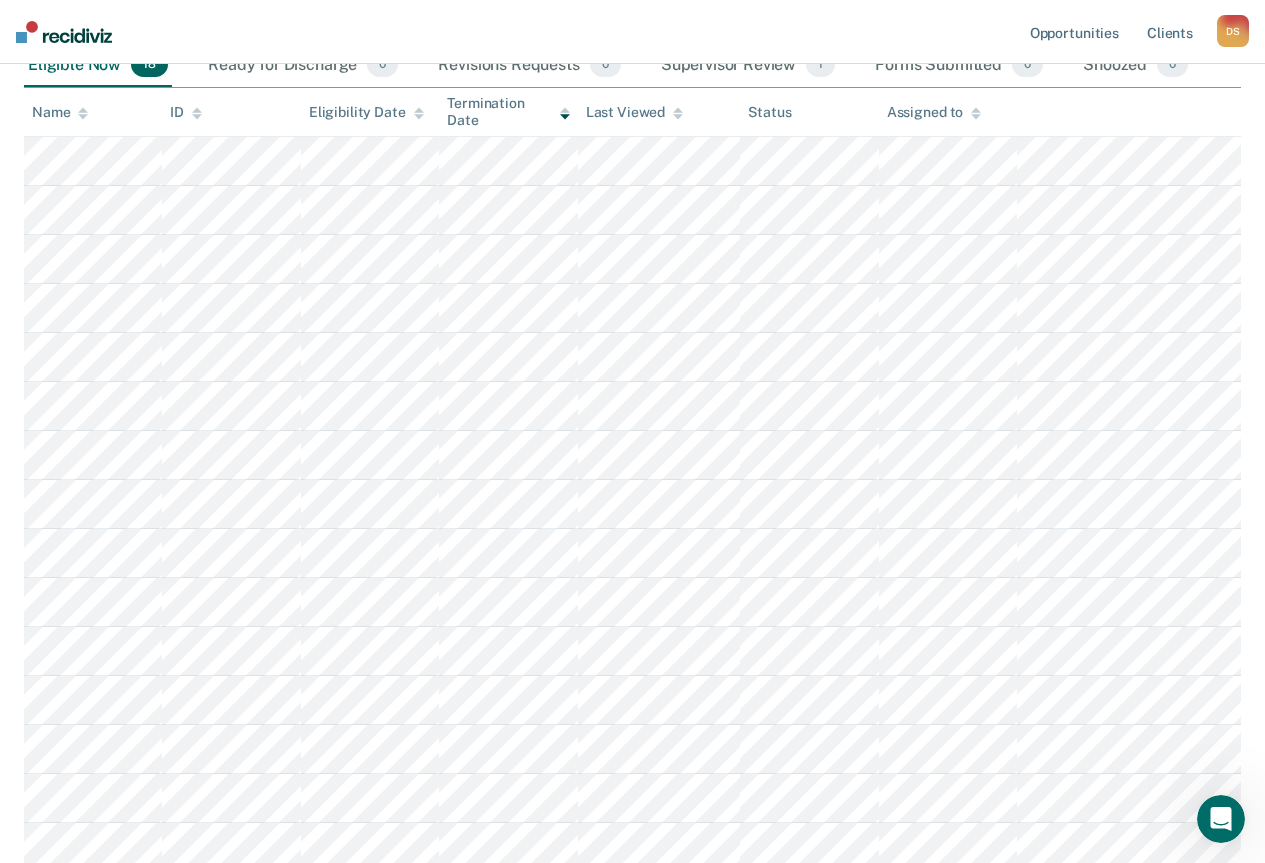 scroll, scrollTop: 139, scrollLeft: 0, axis: vertical 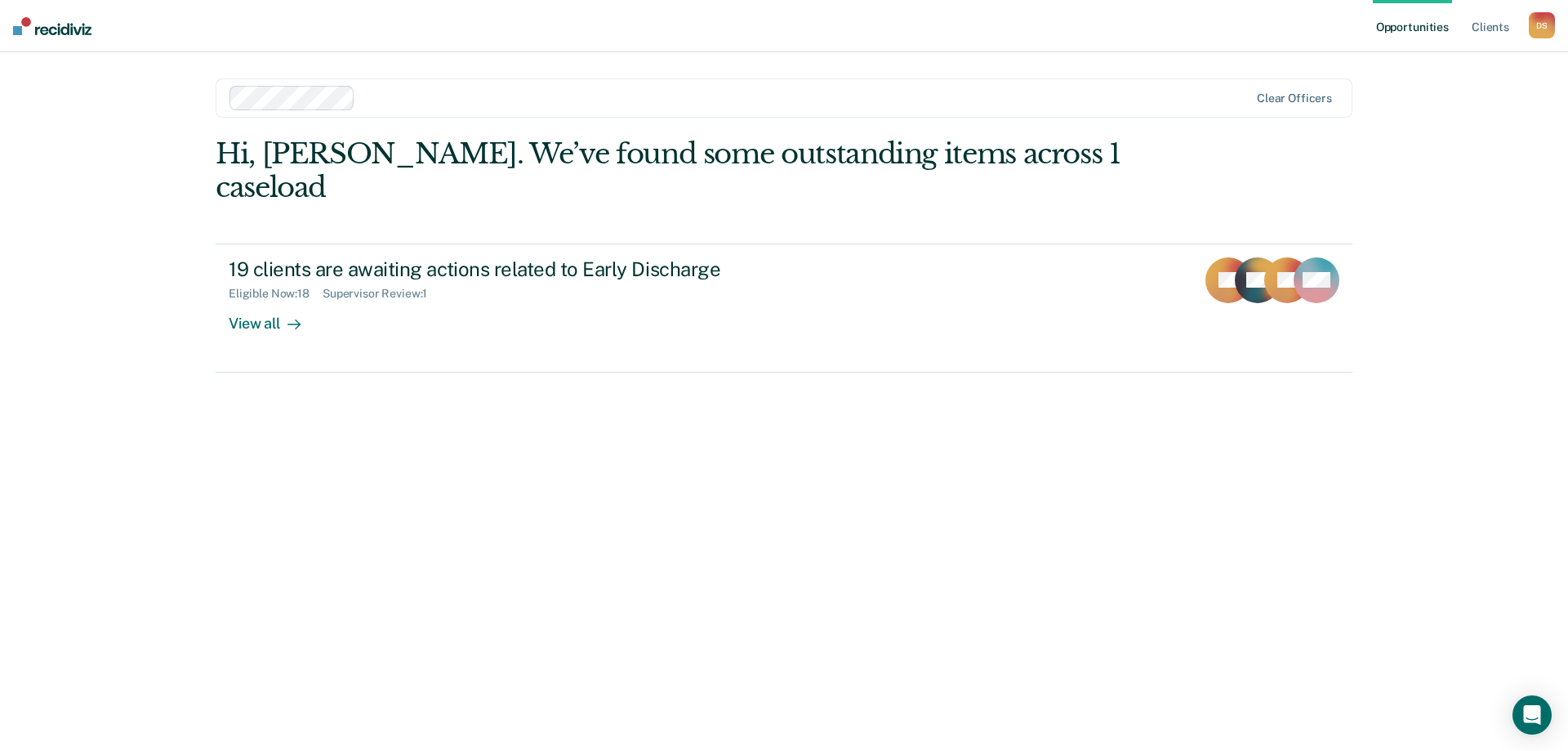 click on "D S" at bounding box center [1542, 25] 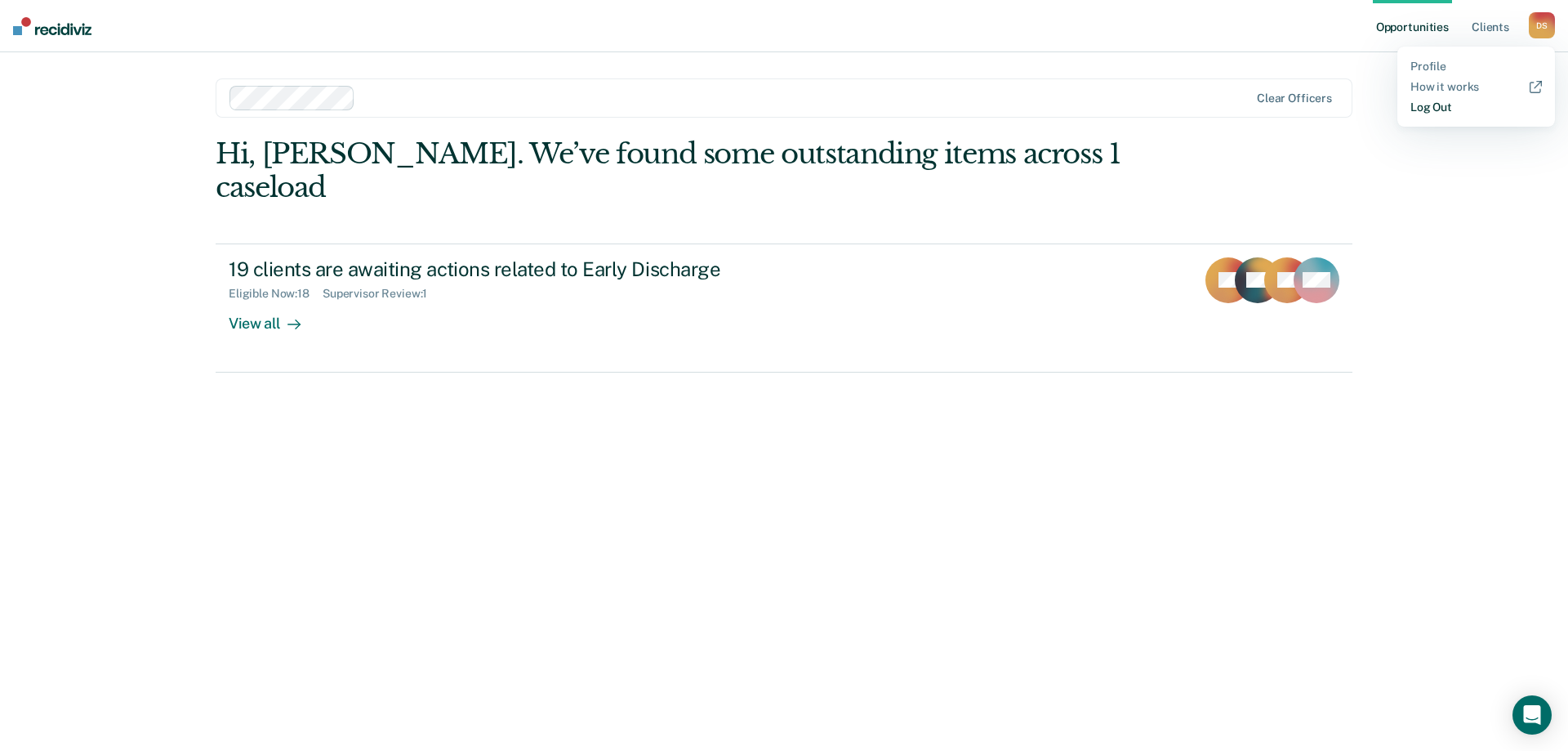 click on "Log Out" at bounding box center (1476, 107) 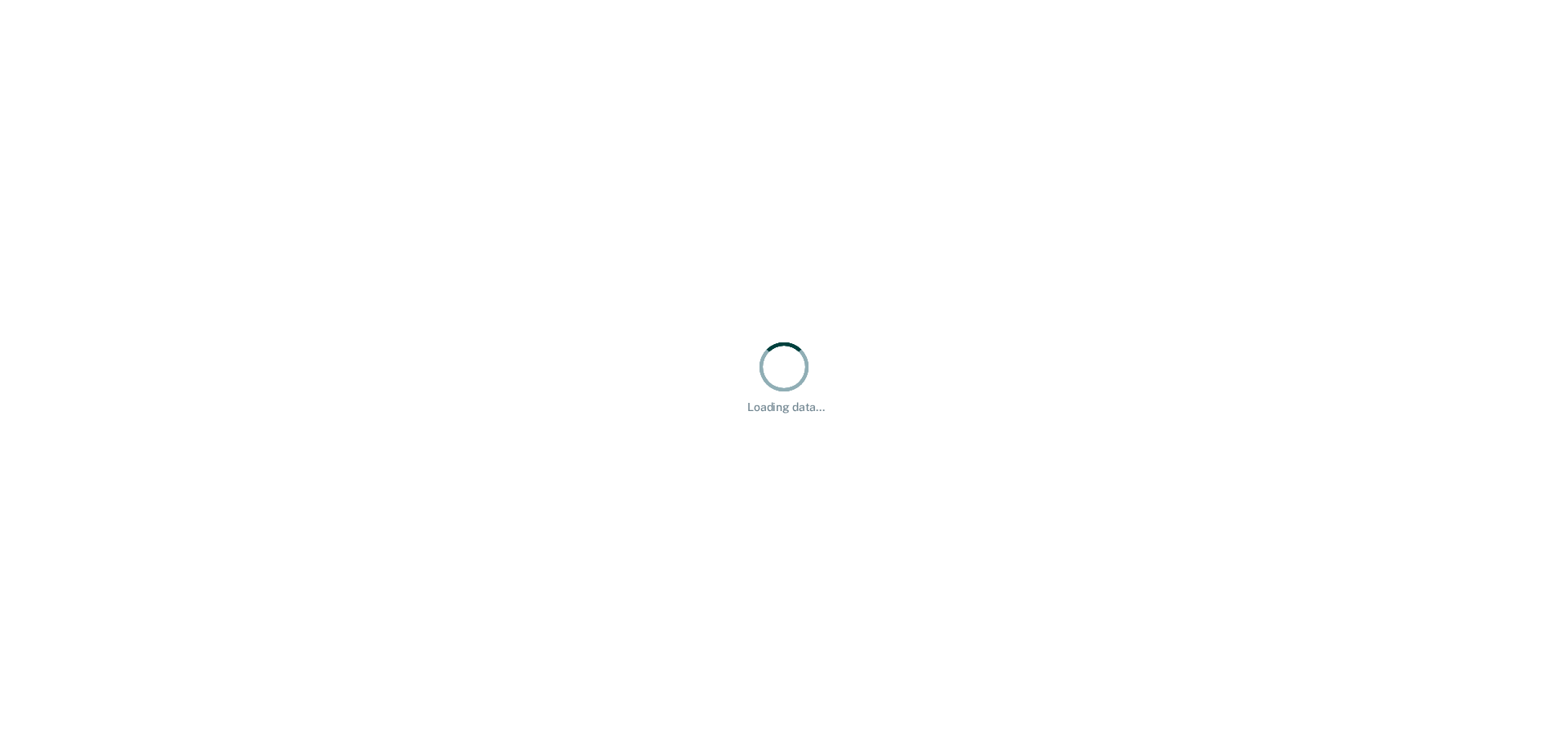 scroll, scrollTop: 0, scrollLeft: 0, axis: both 